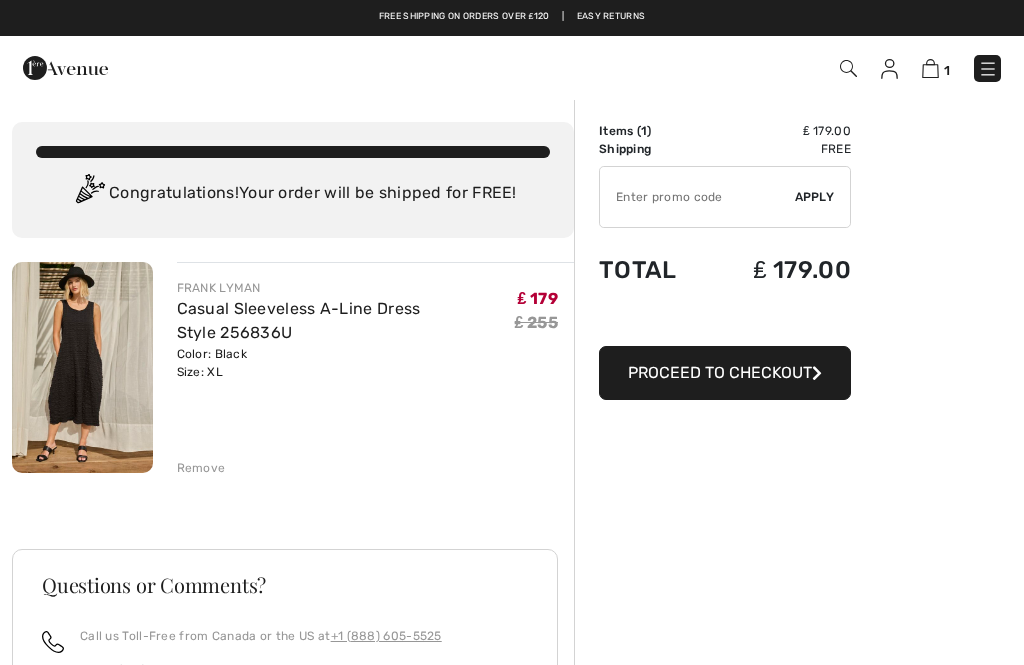 scroll, scrollTop: 0, scrollLeft: 0, axis: both 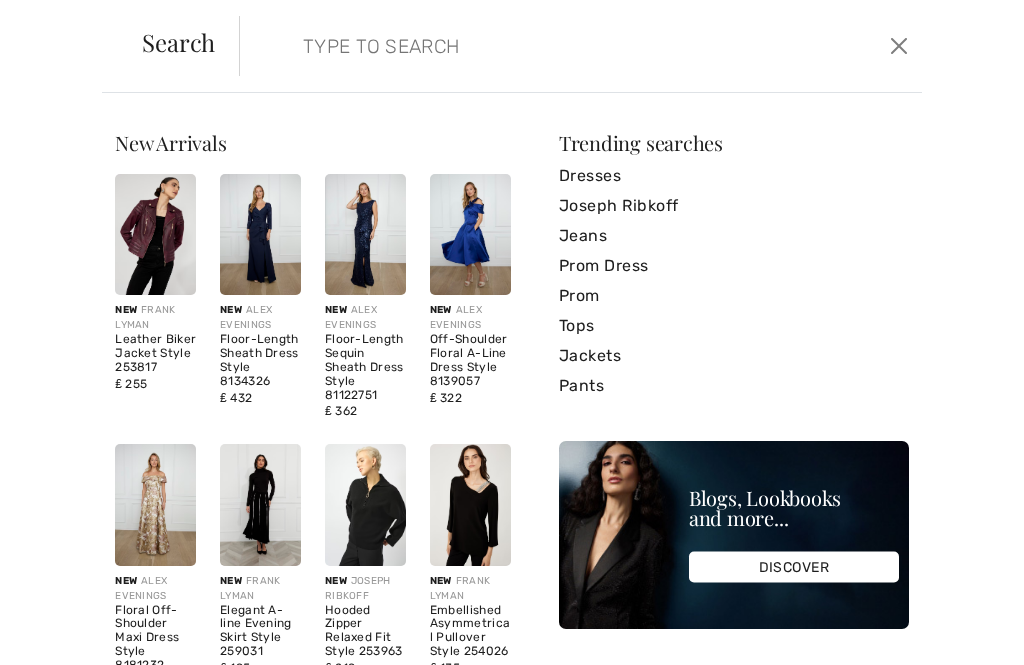 click at bounding box center [511, 46] 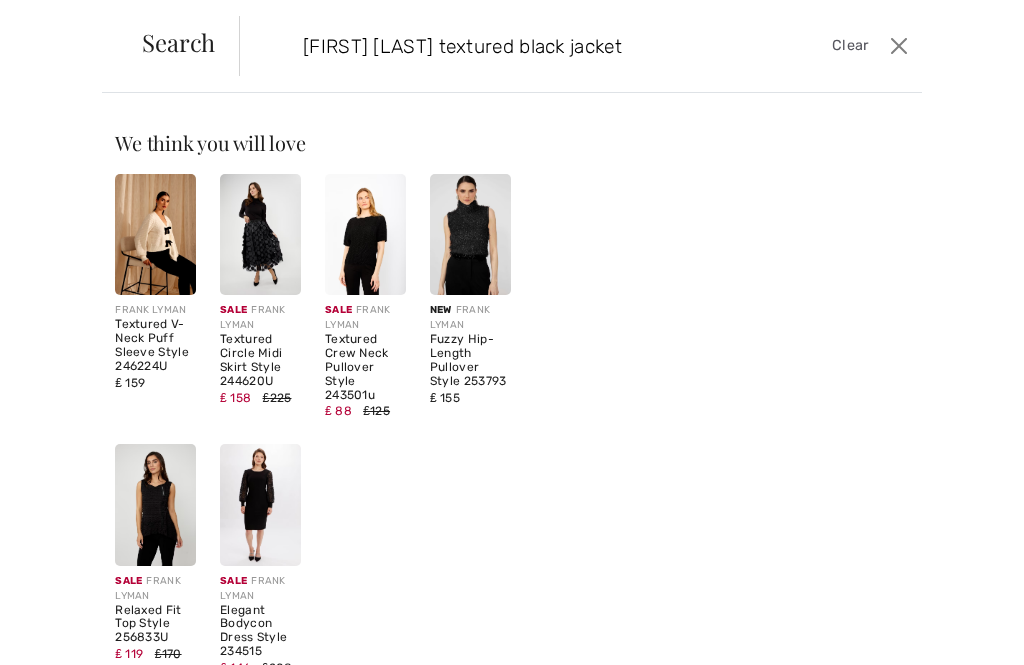 type on "Frank Lyman textured black jacket" 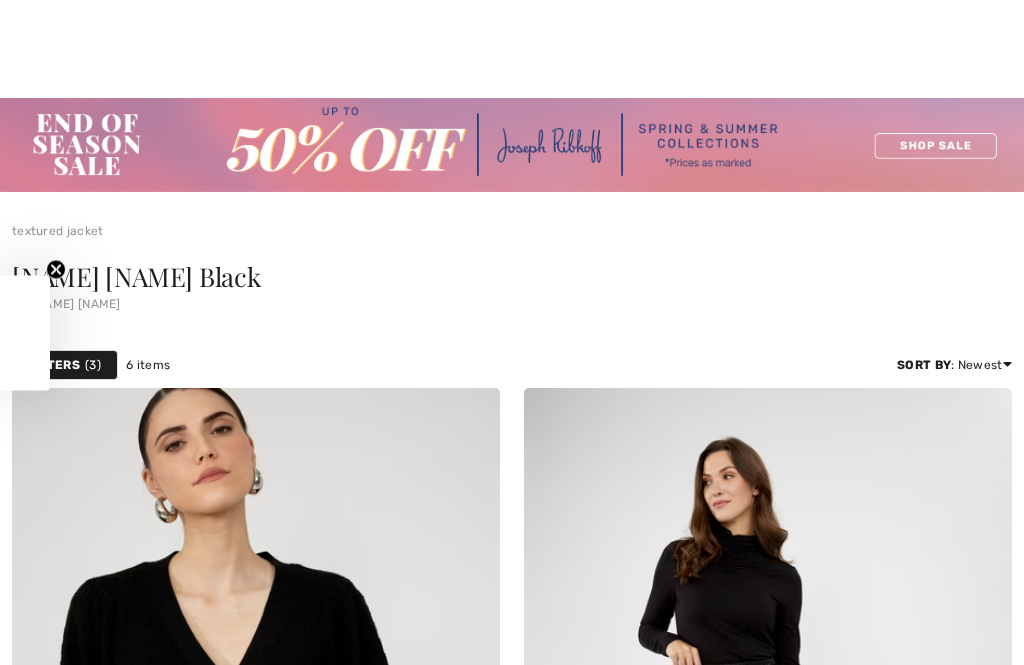 checkbox on "true" 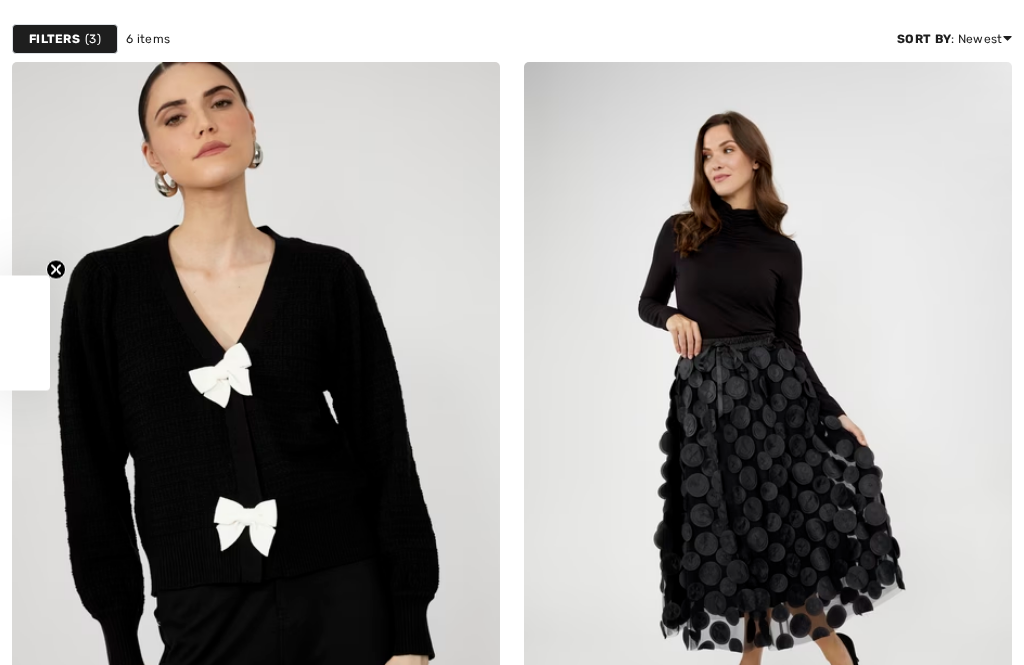 scroll, scrollTop: 0, scrollLeft: 0, axis: both 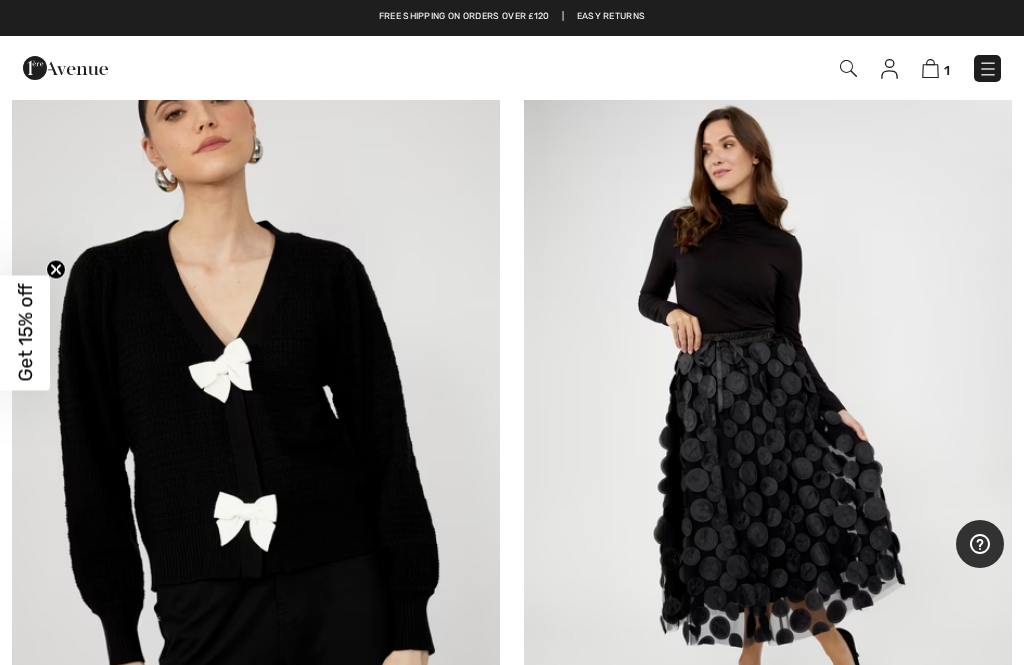 click at bounding box center (930, 68) 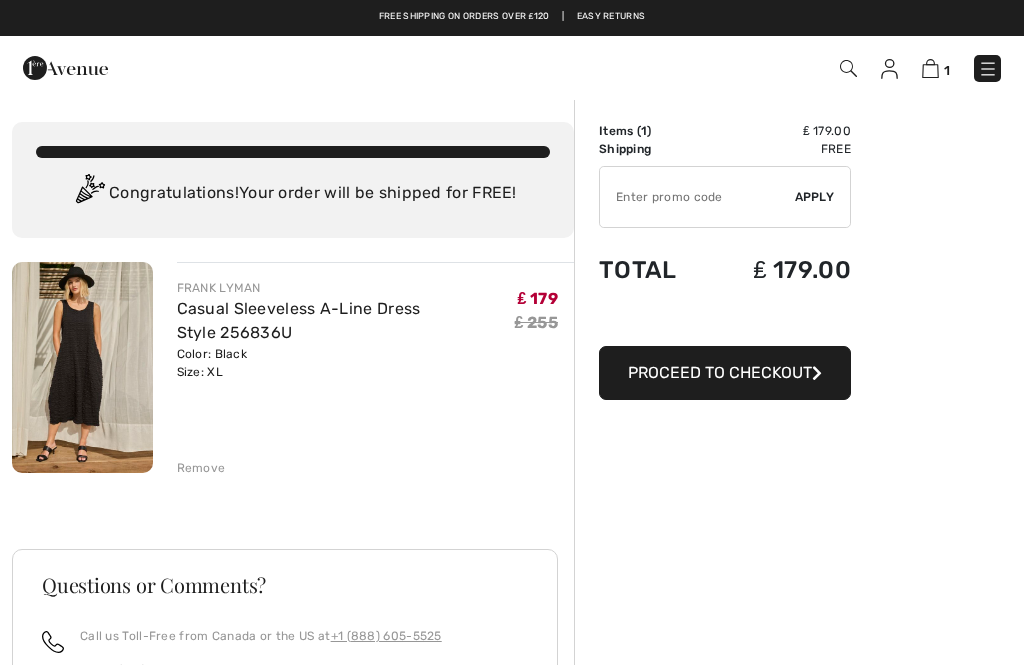 scroll, scrollTop: 0, scrollLeft: 0, axis: both 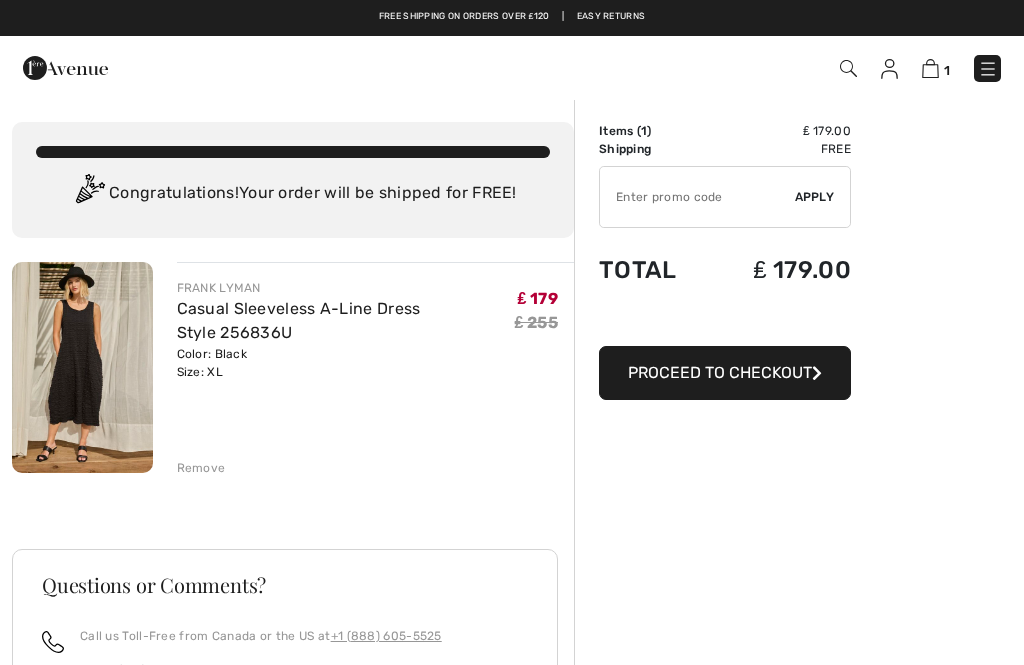 click on "Proceed to Checkout" at bounding box center (720, 372) 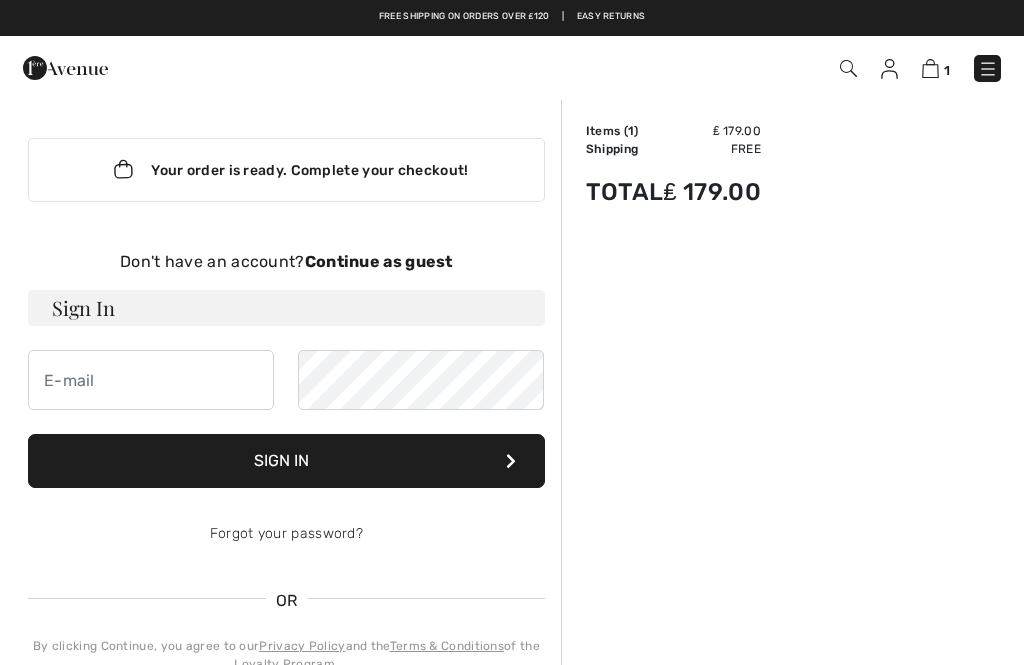 scroll, scrollTop: 0, scrollLeft: 0, axis: both 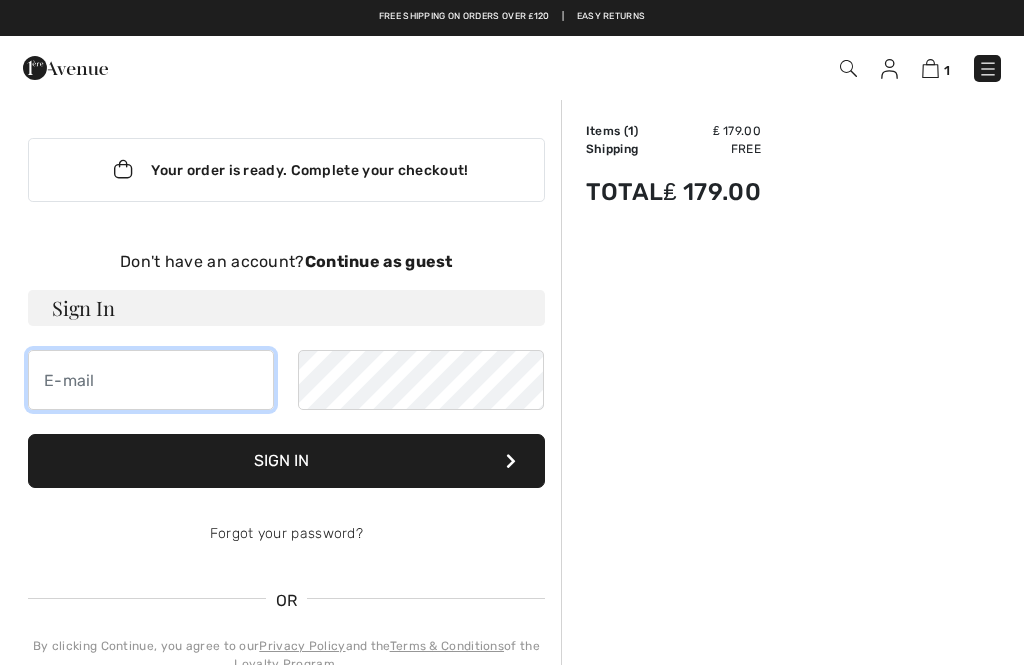 click at bounding box center [151, 380] 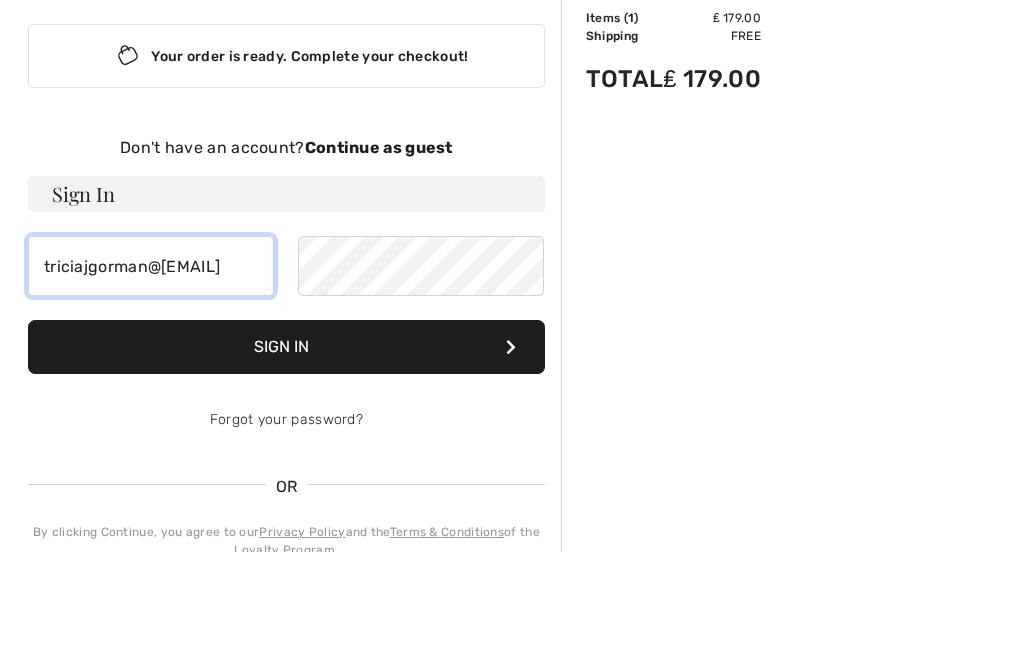 type on "triciajgorman@hotmail.com" 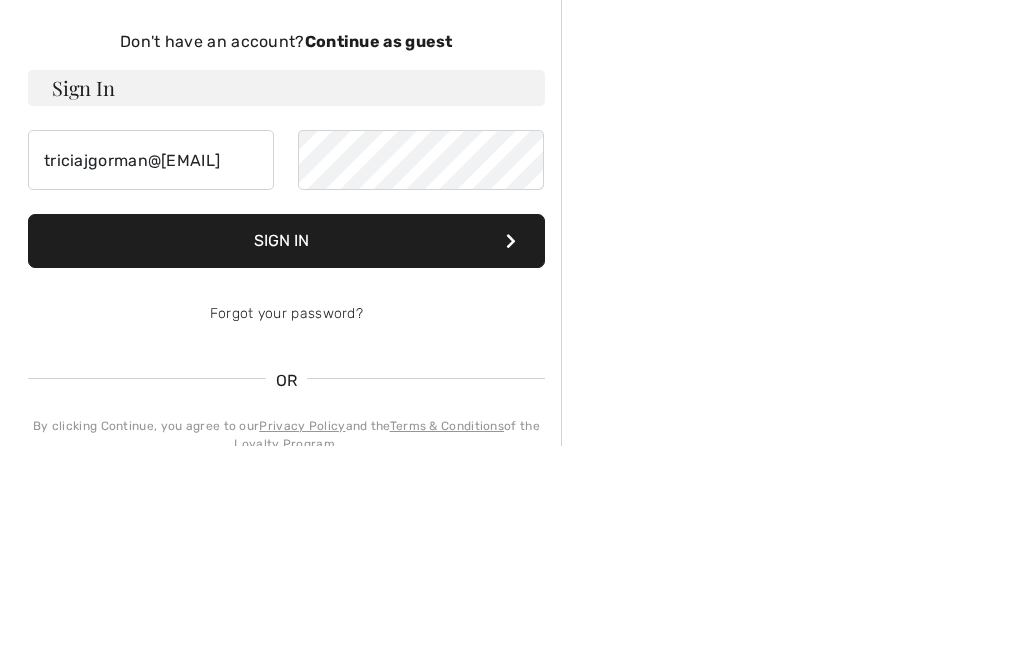 click on "Sign In" at bounding box center (286, 461) 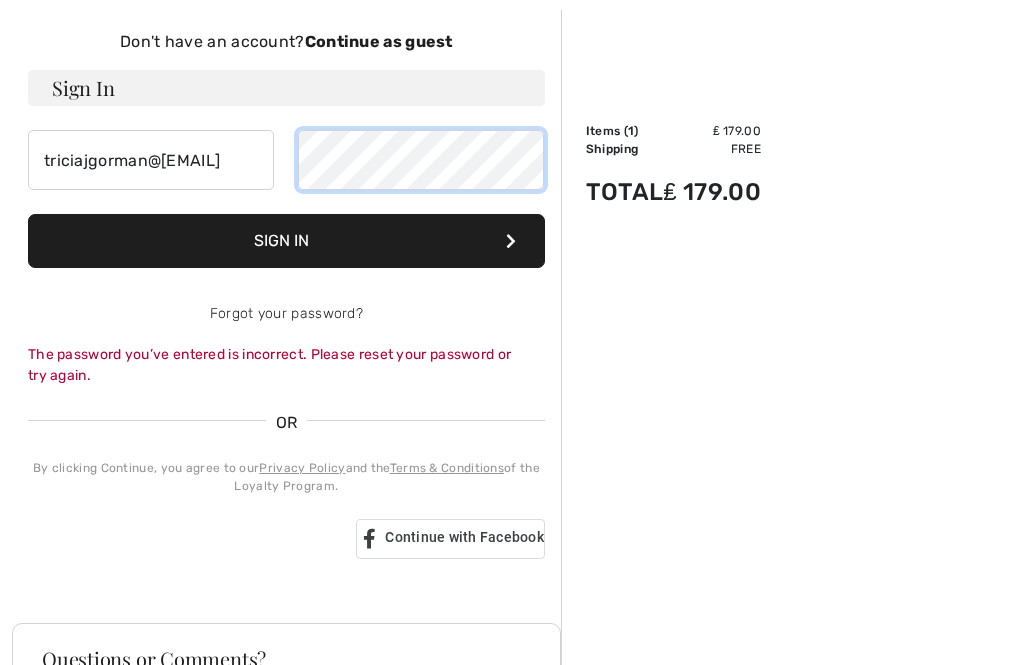 scroll, scrollTop: 219, scrollLeft: 0, axis: vertical 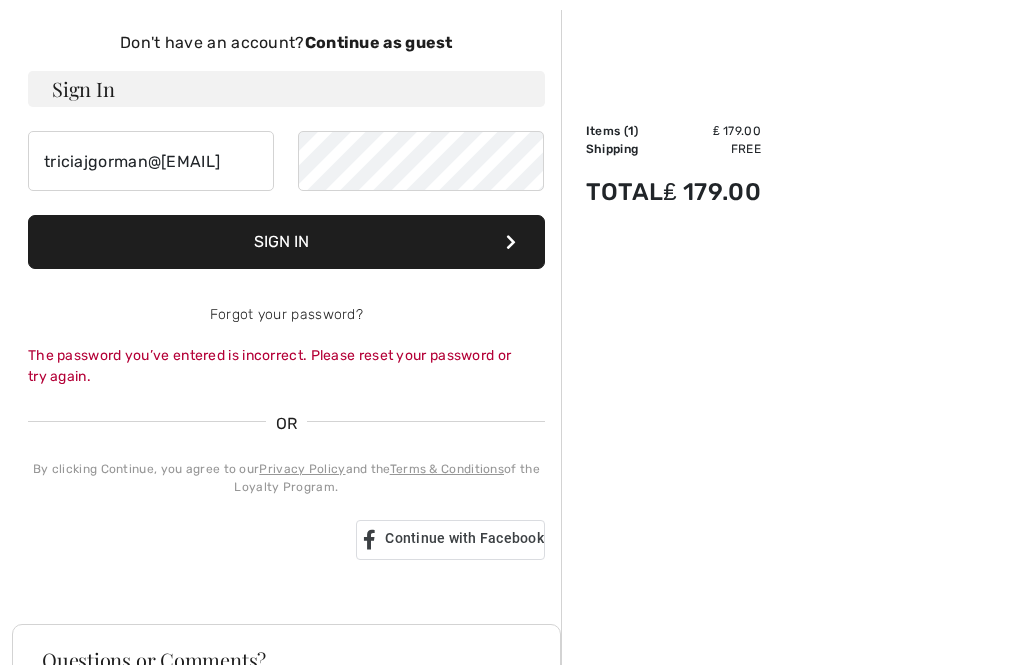 click on "Sign In" at bounding box center (286, 242) 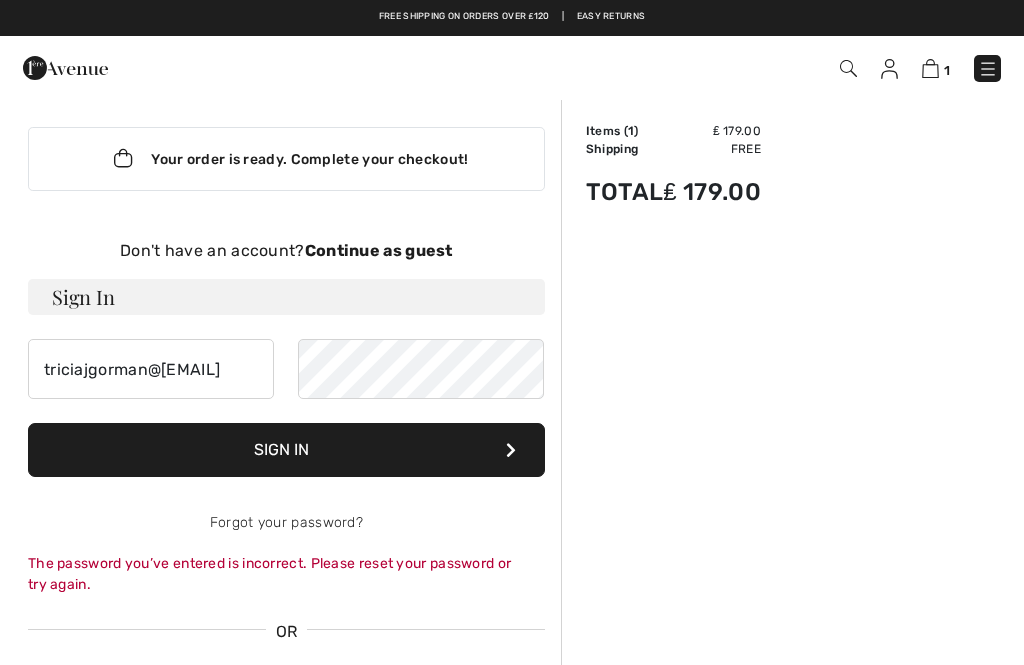scroll, scrollTop: 0, scrollLeft: 0, axis: both 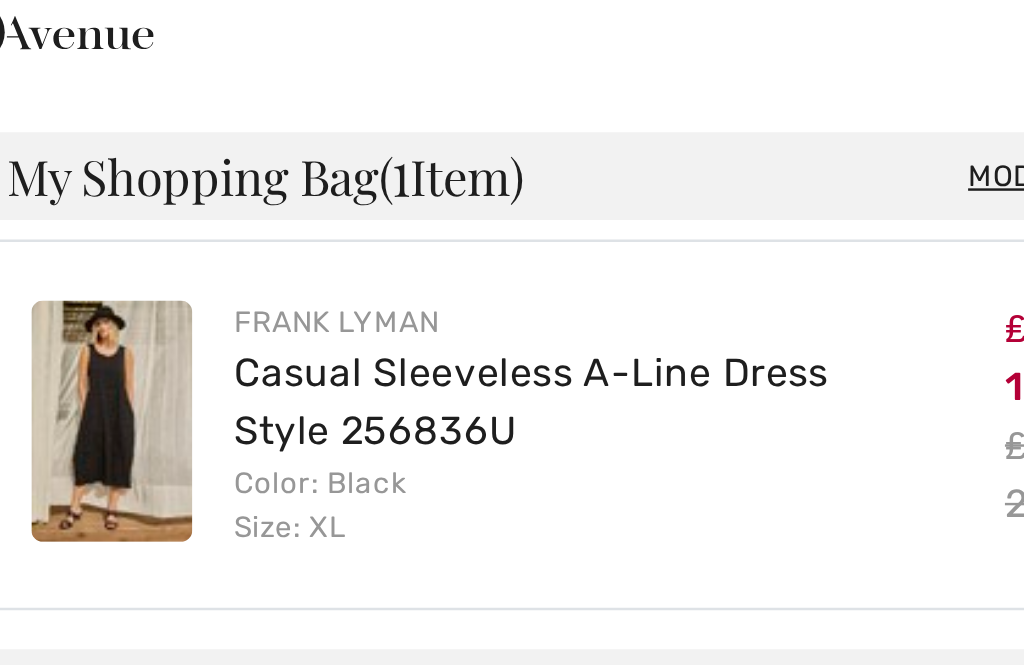 click on "Casual Sleeveless A-Line Dress Style 256836U" at bounding box center (263, 219) 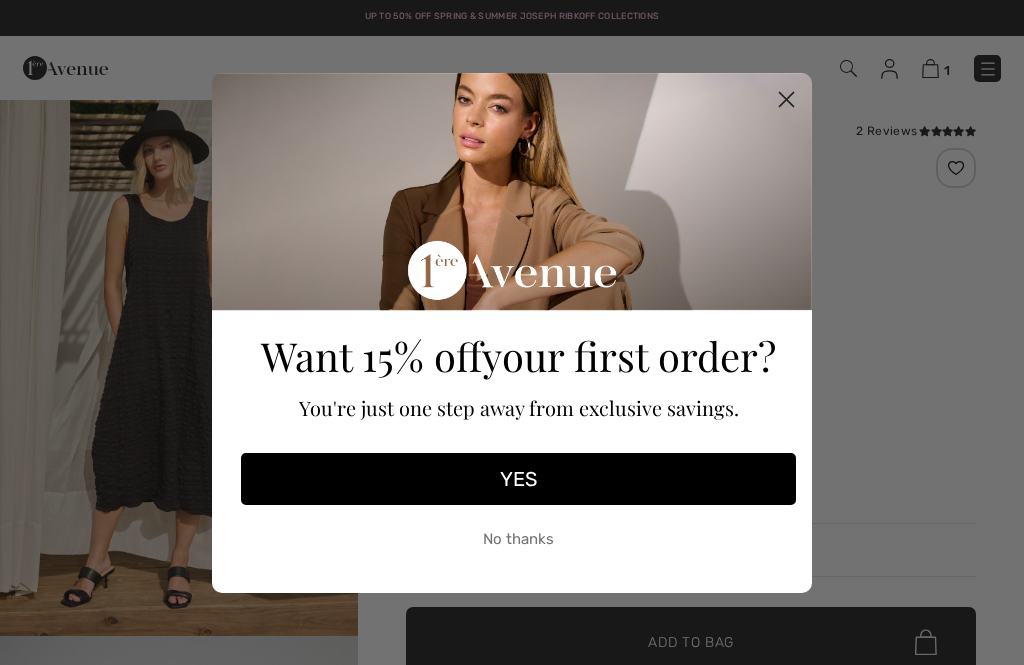 scroll, scrollTop: 0, scrollLeft: 0, axis: both 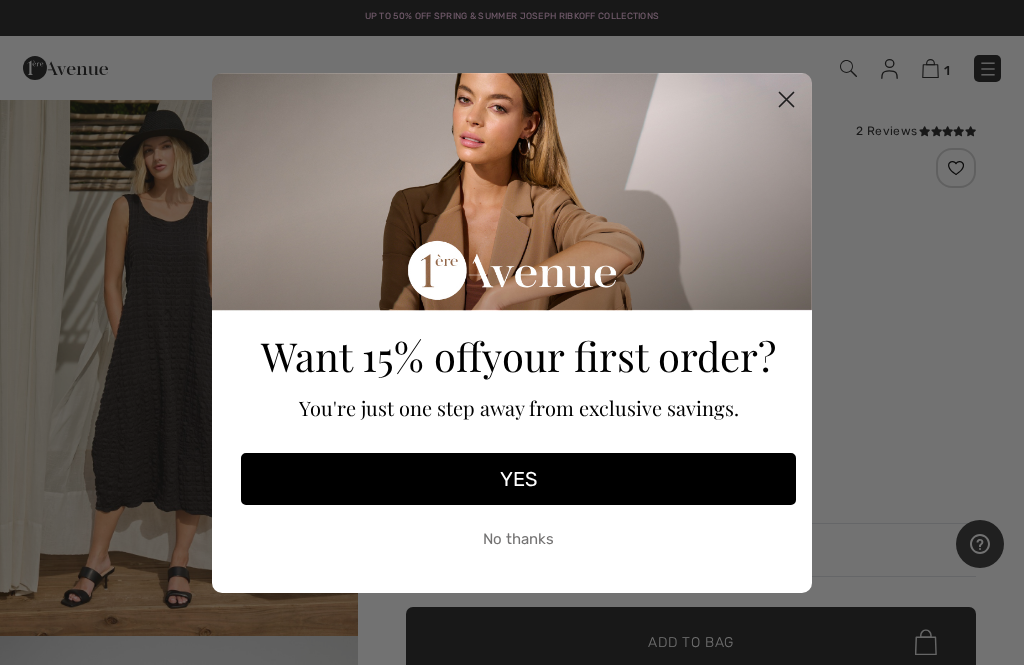 click 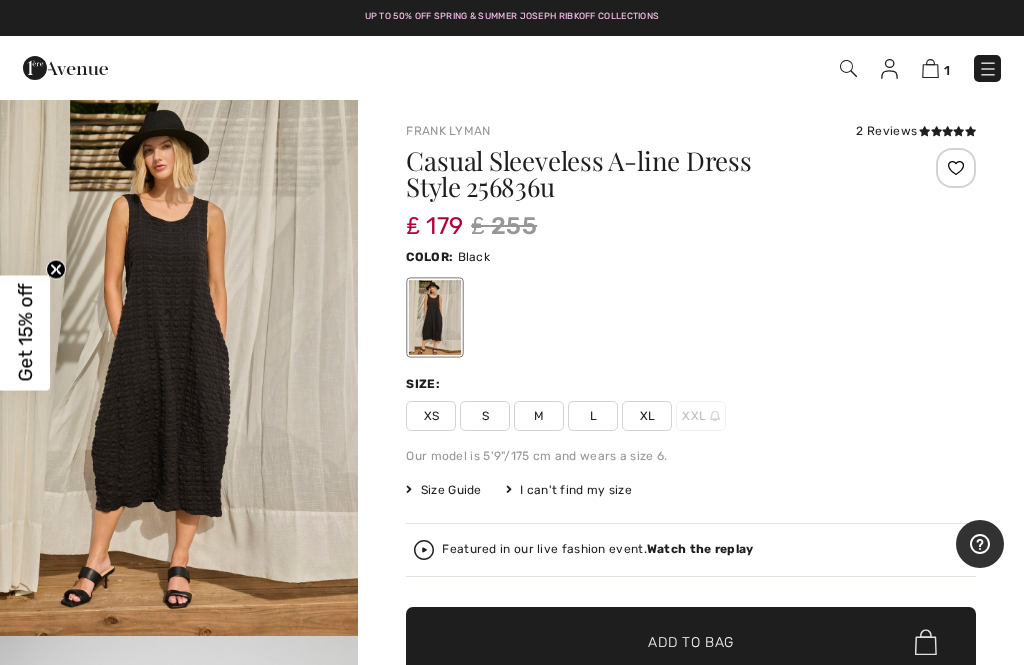 click at bounding box center (179, 367) 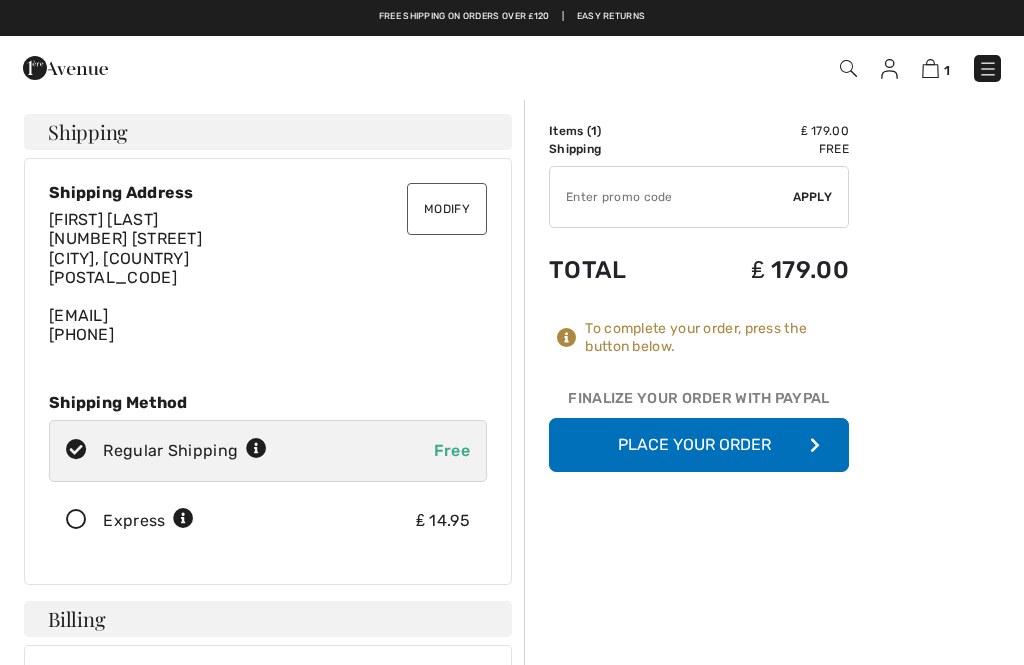 scroll, scrollTop: 946, scrollLeft: 45, axis: both 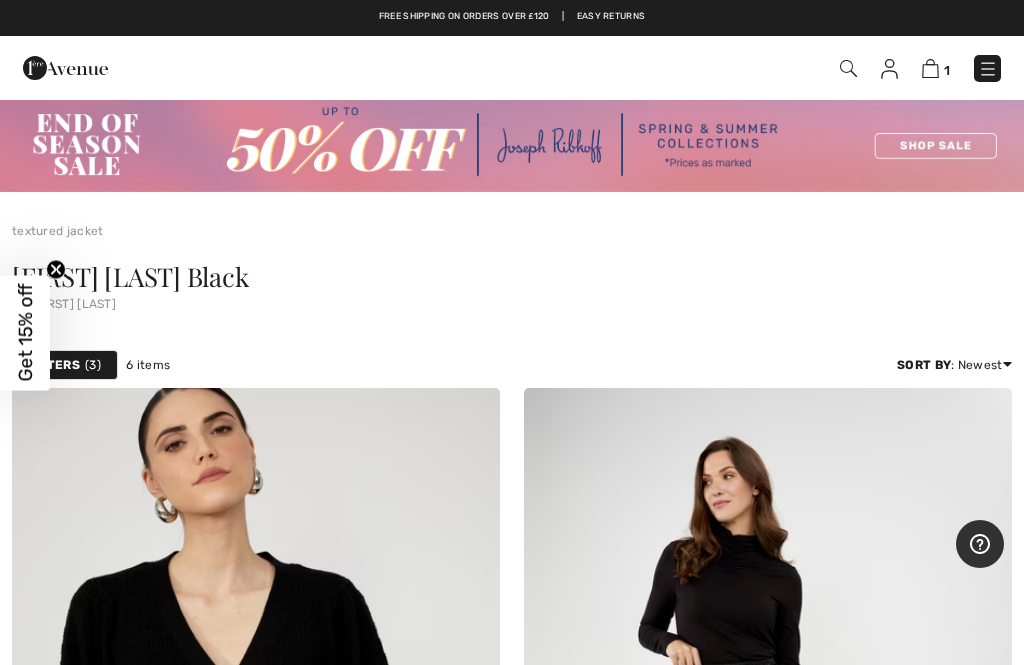 click at bounding box center [848, 68] 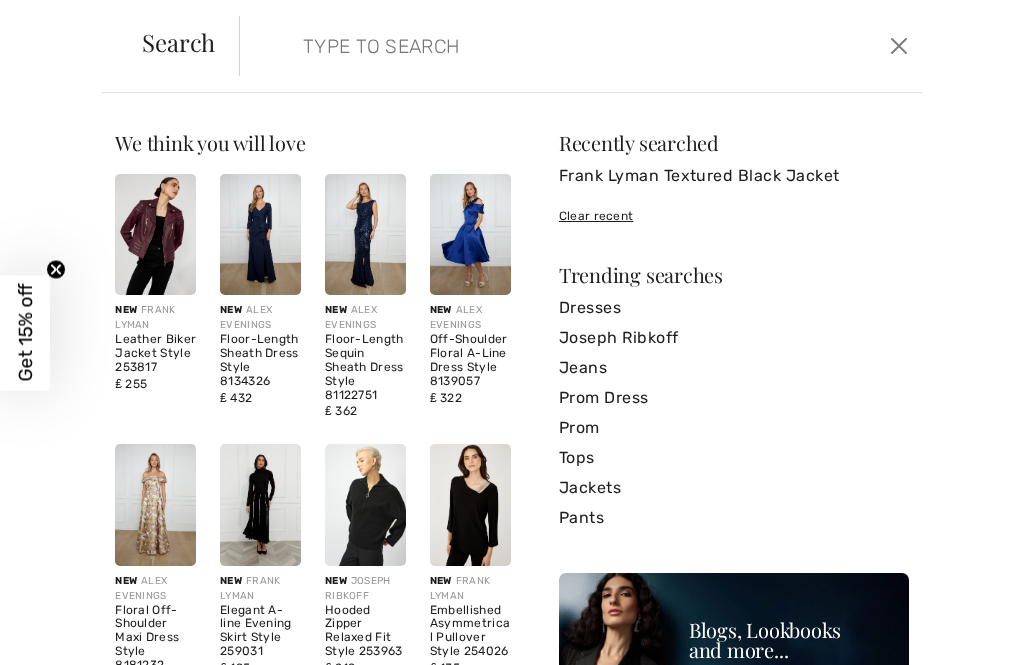click at bounding box center [511, 46] 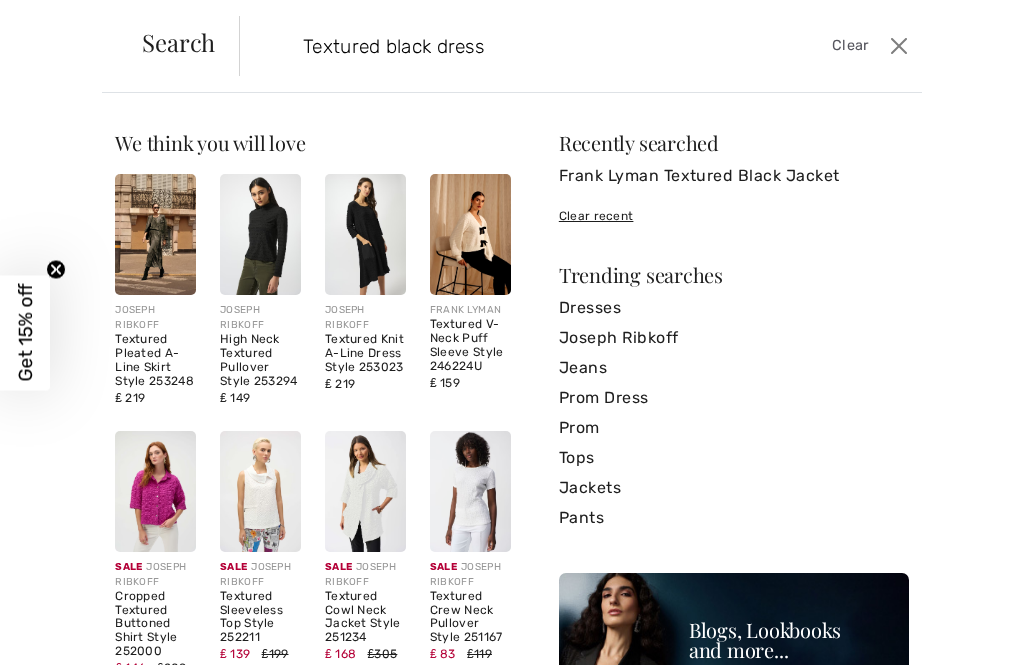 type on "Textured black dress" 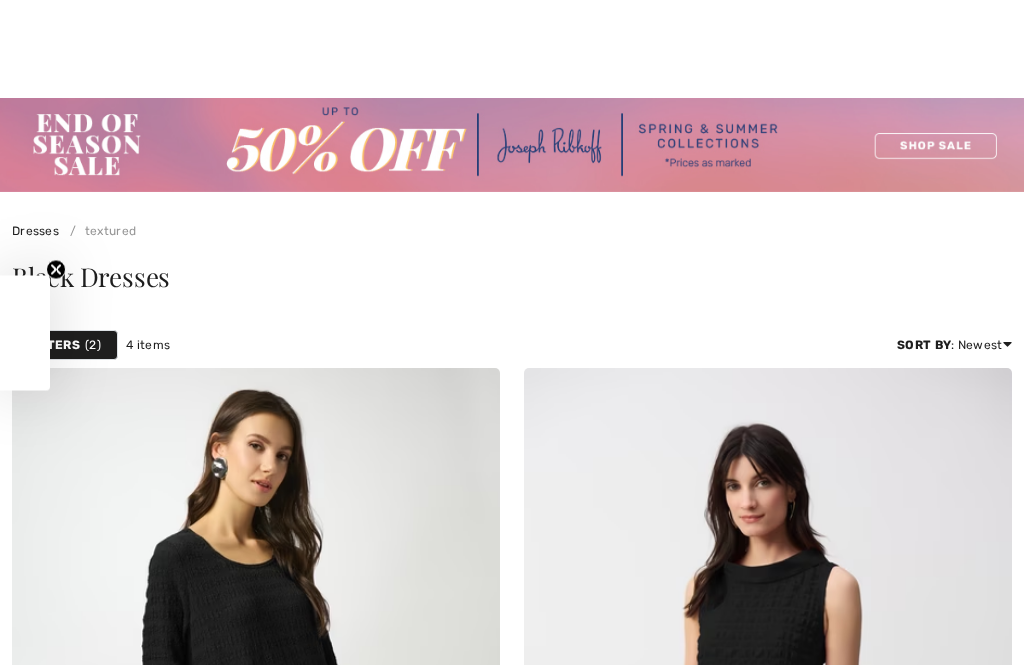 checkbox on "true" 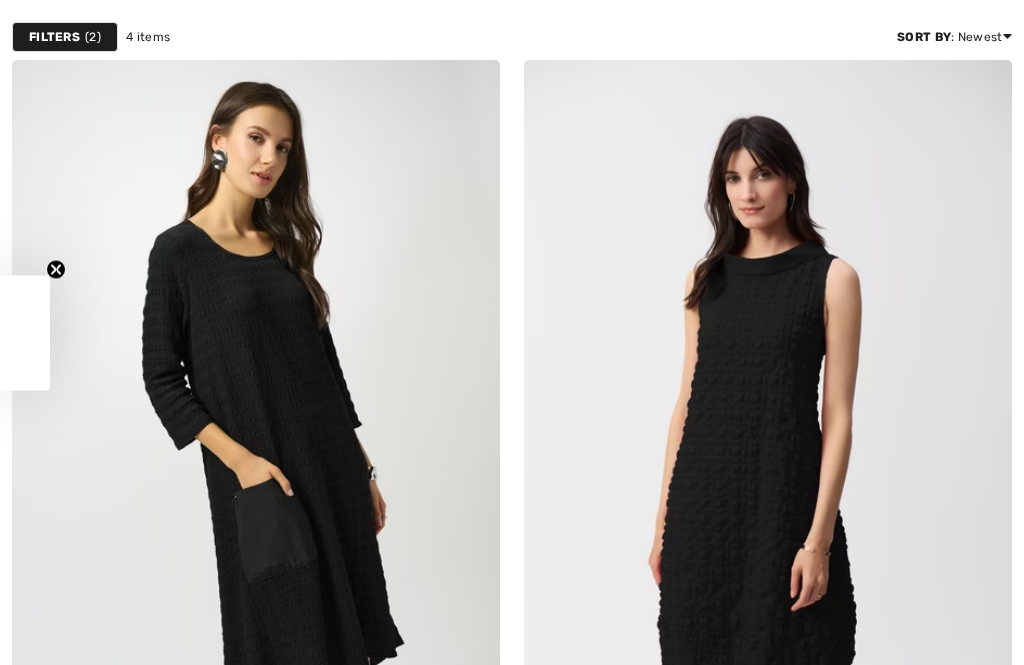scroll, scrollTop: 308, scrollLeft: 0, axis: vertical 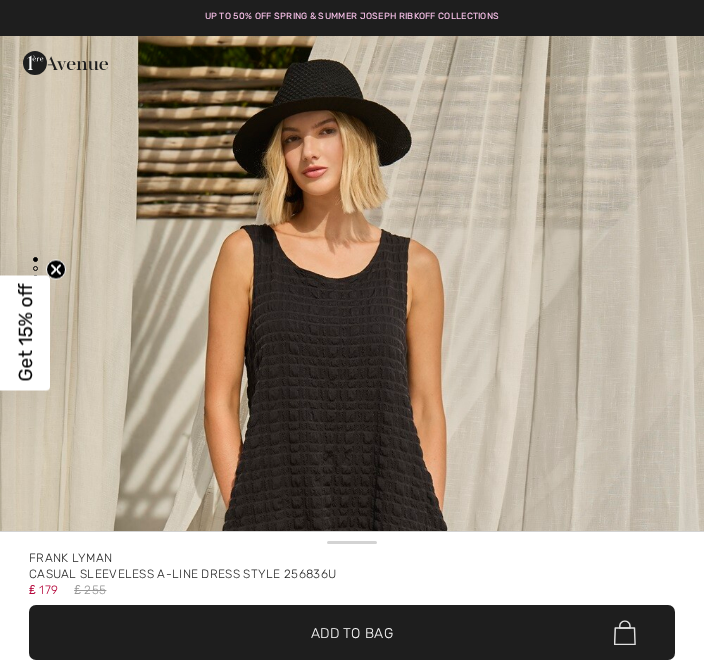 checkbox on "true" 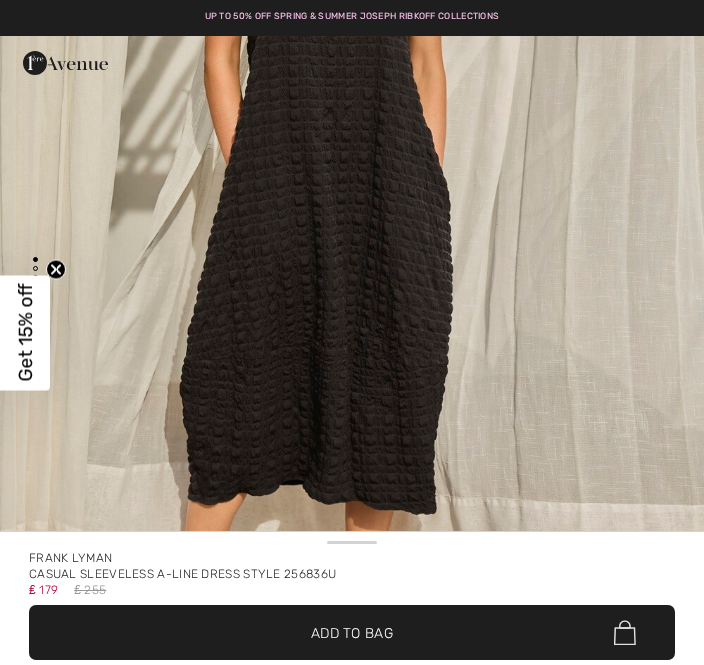 scroll, scrollTop: 0, scrollLeft: 0, axis: both 